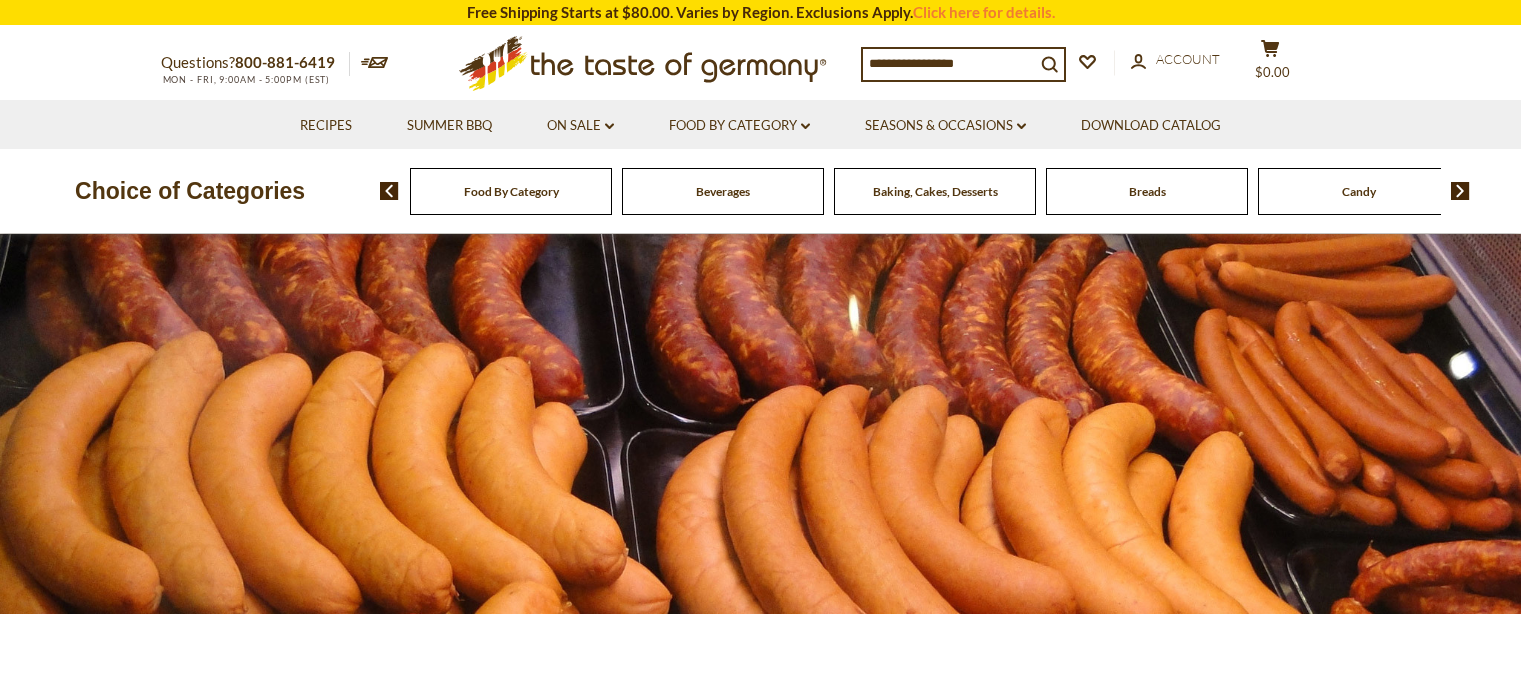 scroll, scrollTop: 0, scrollLeft: 0, axis: both 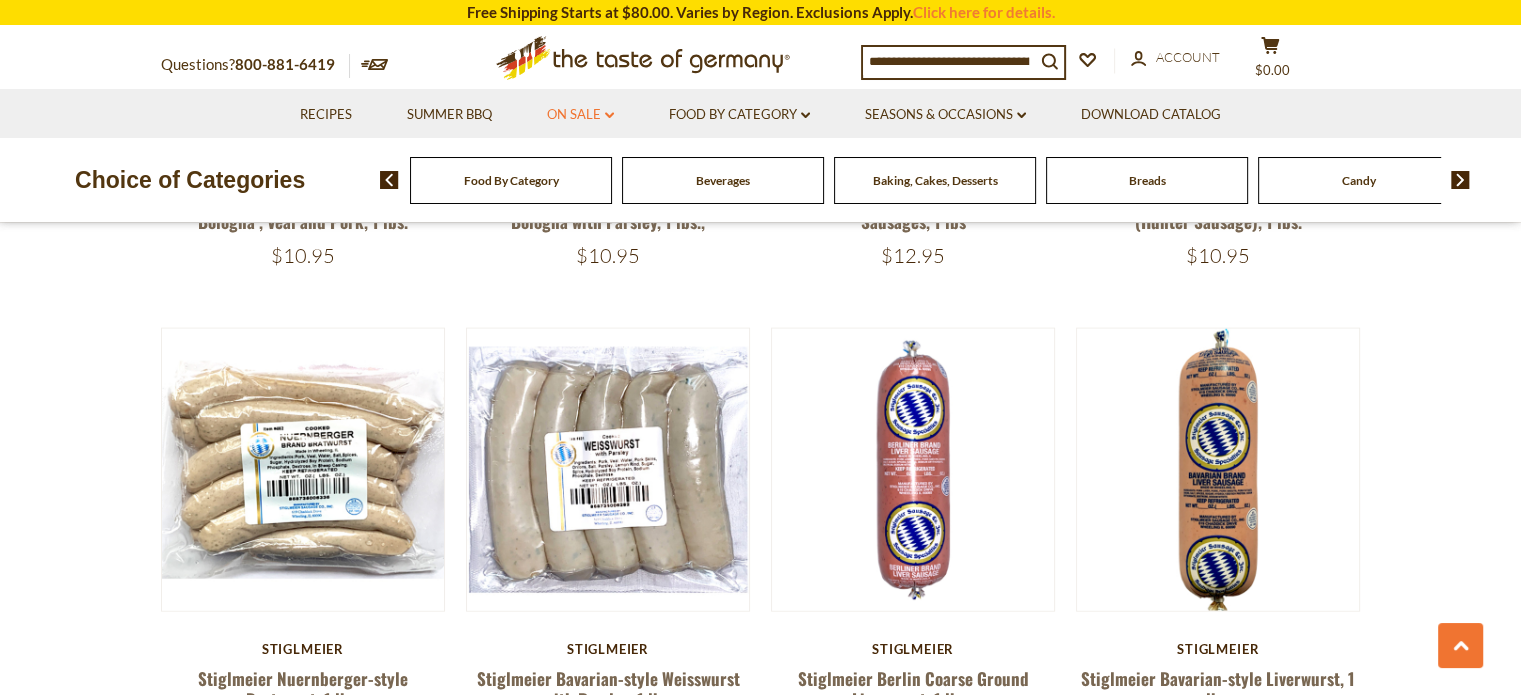 click on "On Sale
dropdown_arrow" at bounding box center [580, 115] 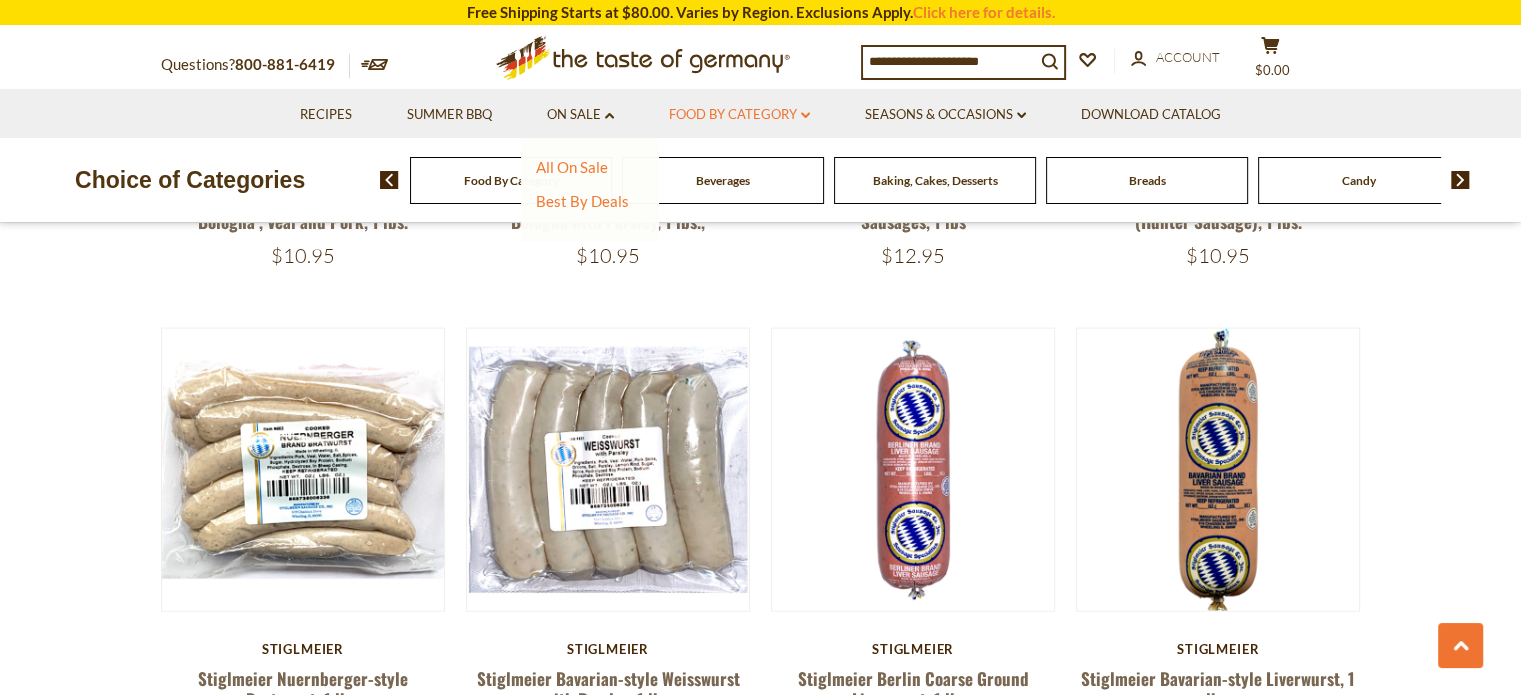 click on "Food By Category
dropdown_arrow" at bounding box center [739, 115] 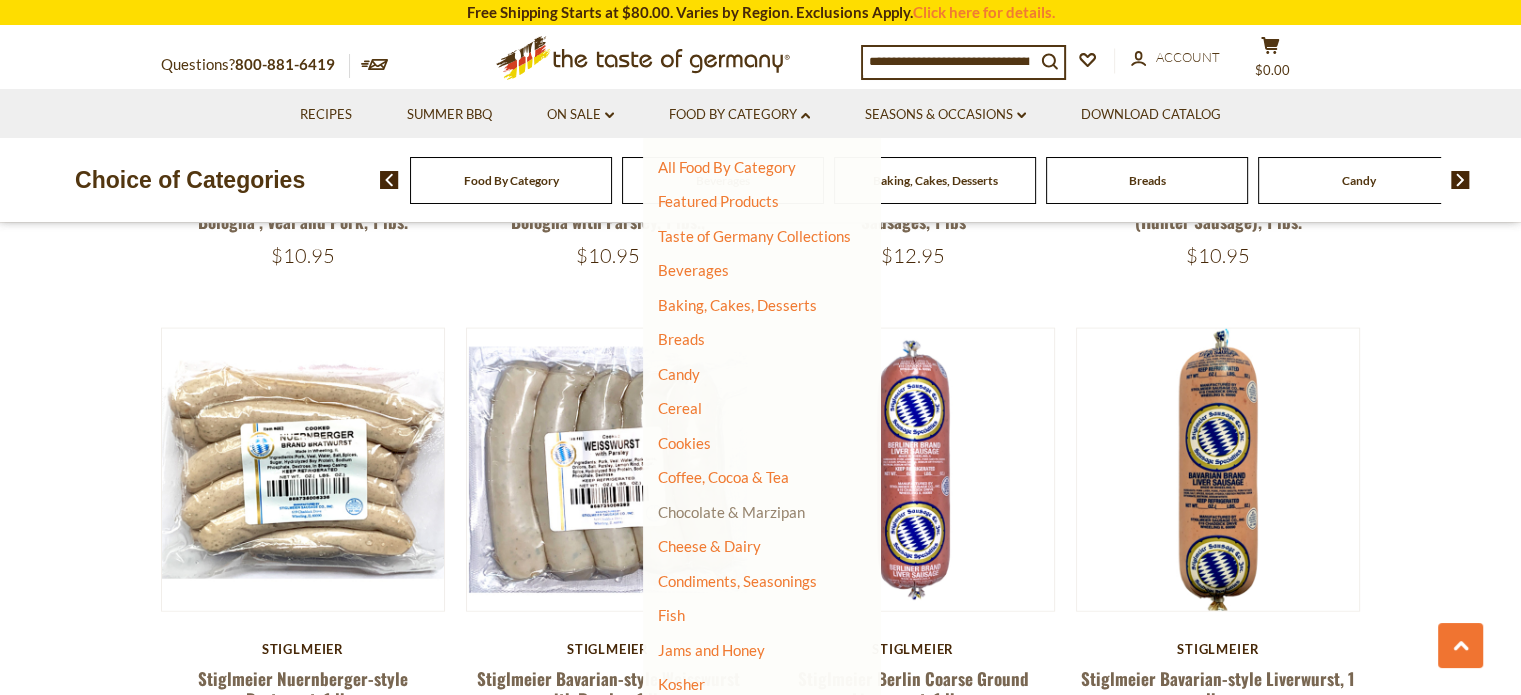 click on "Chocolate & Marzipan" at bounding box center [731, 512] 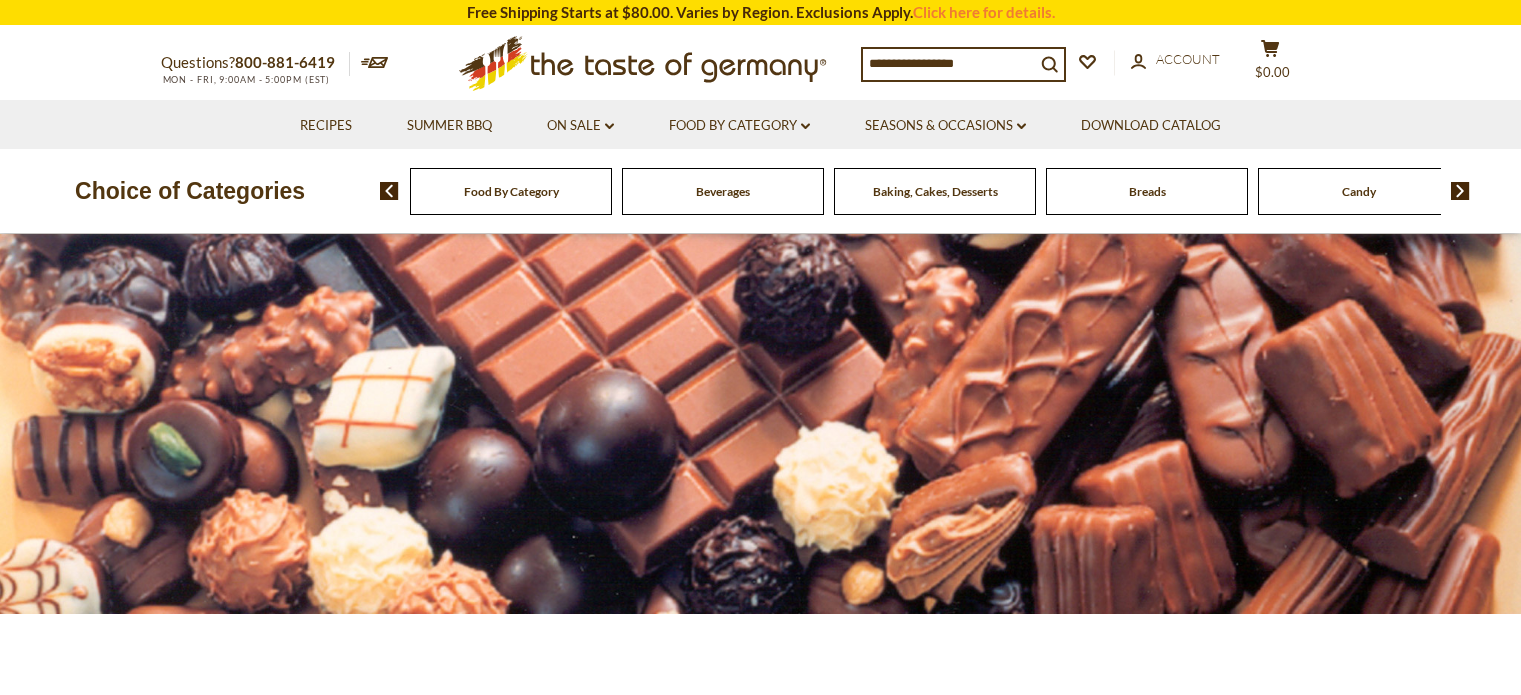 scroll, scrollTop: 0, scrollLeft: 0, axis: both 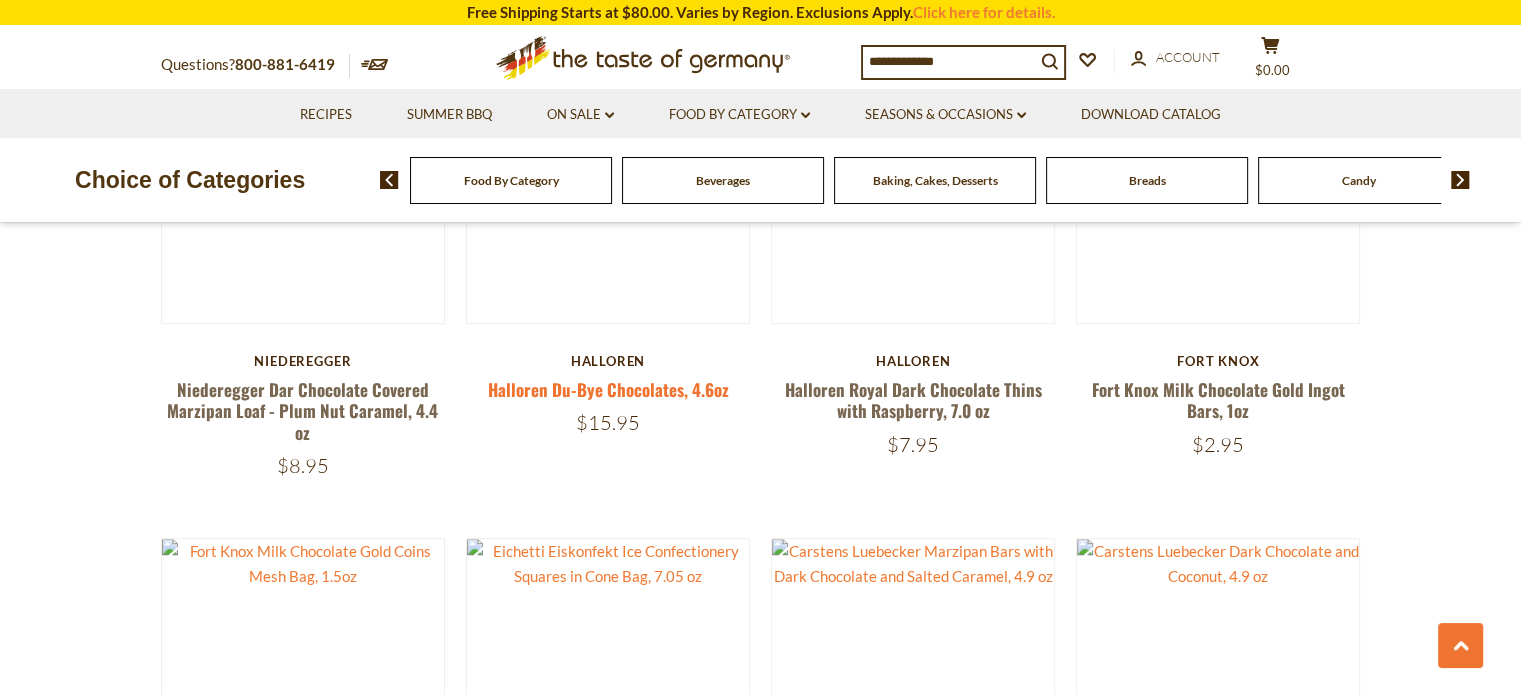 click on "Halloren Du-Bye Chocolates, 4.6oz" at bounding box center (607, 389) 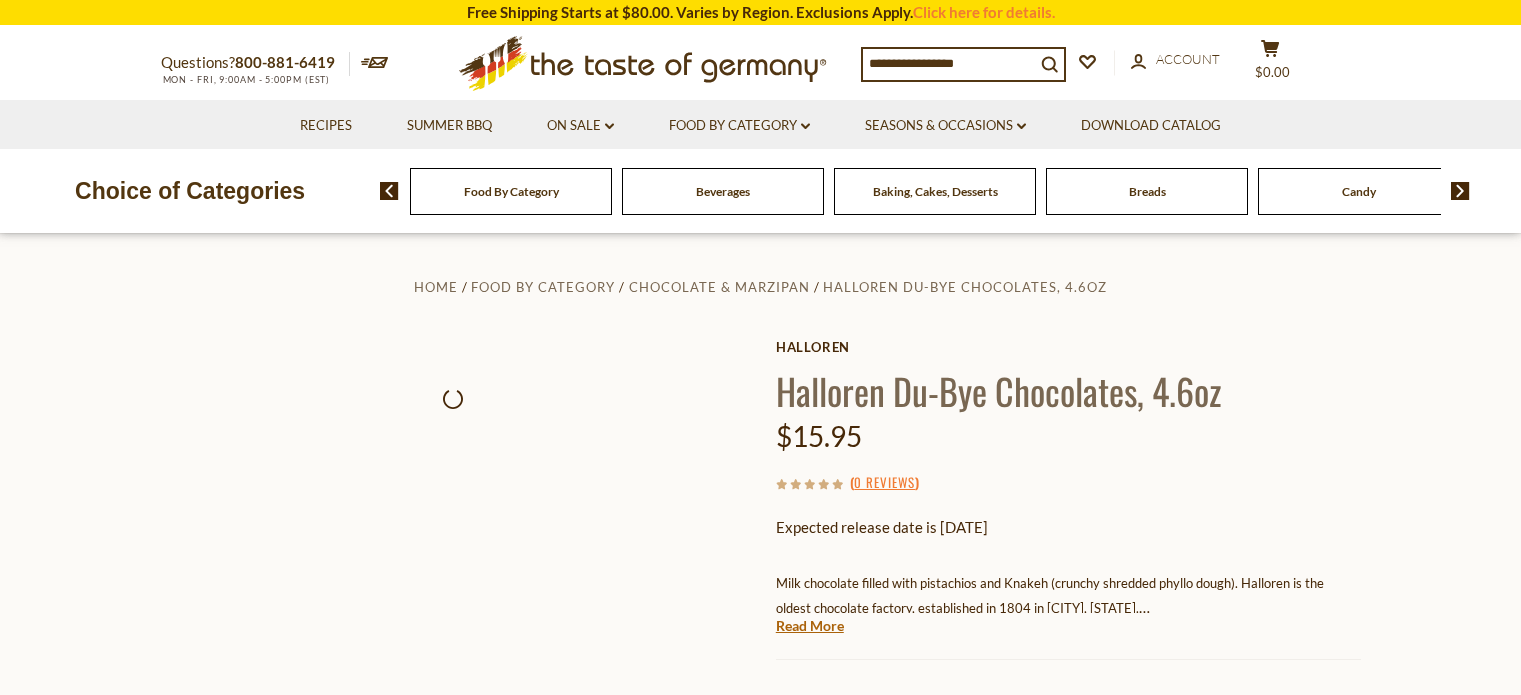 scroll, scrollTop: 0, scrollLeft: 0, axis: both 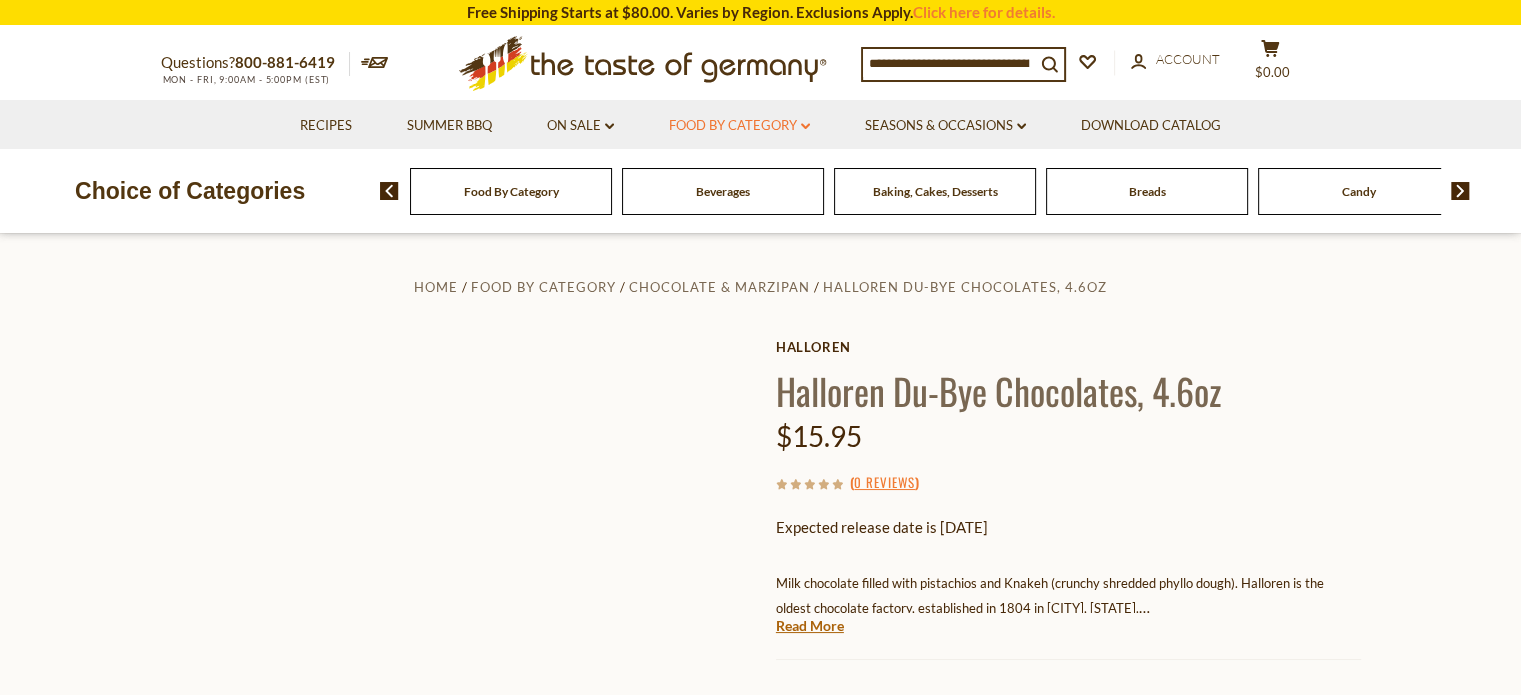 click 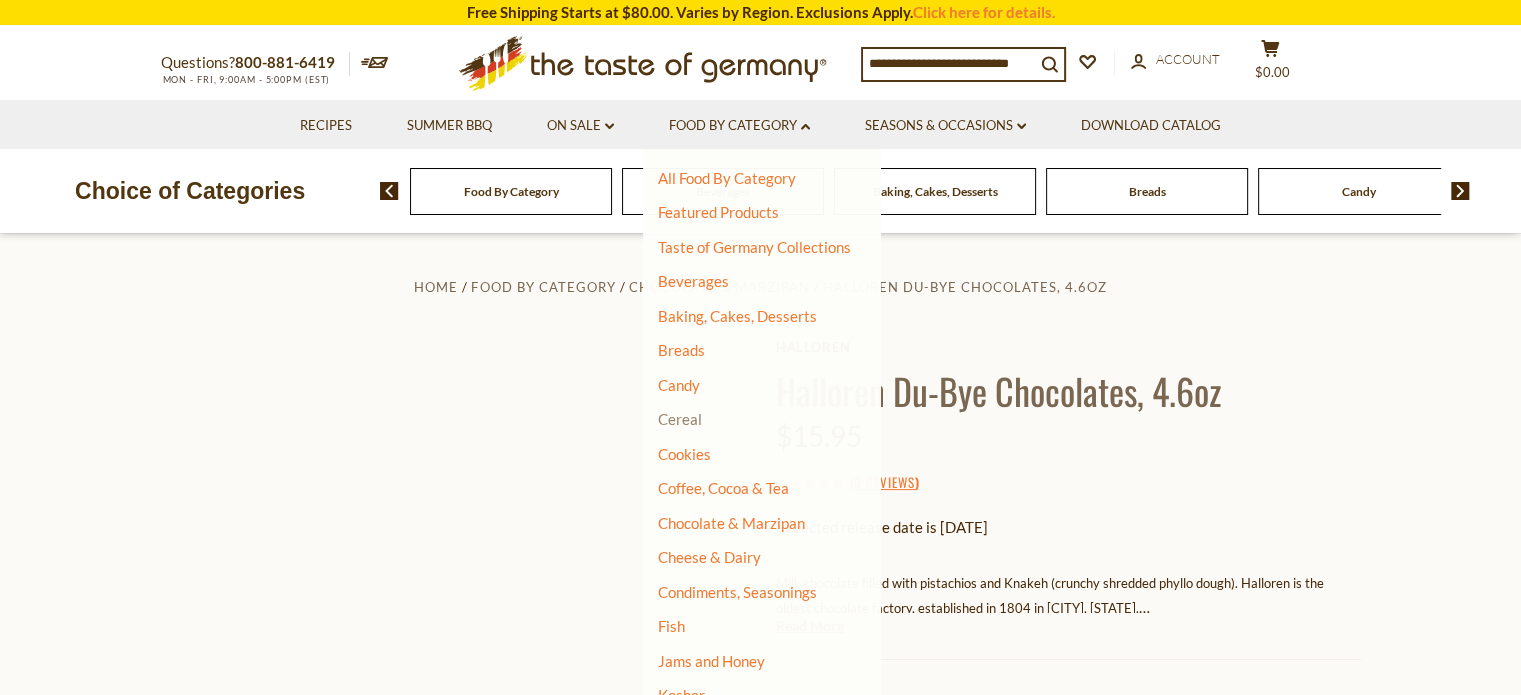 click on "Cereal" at bounding box center [680, 419] 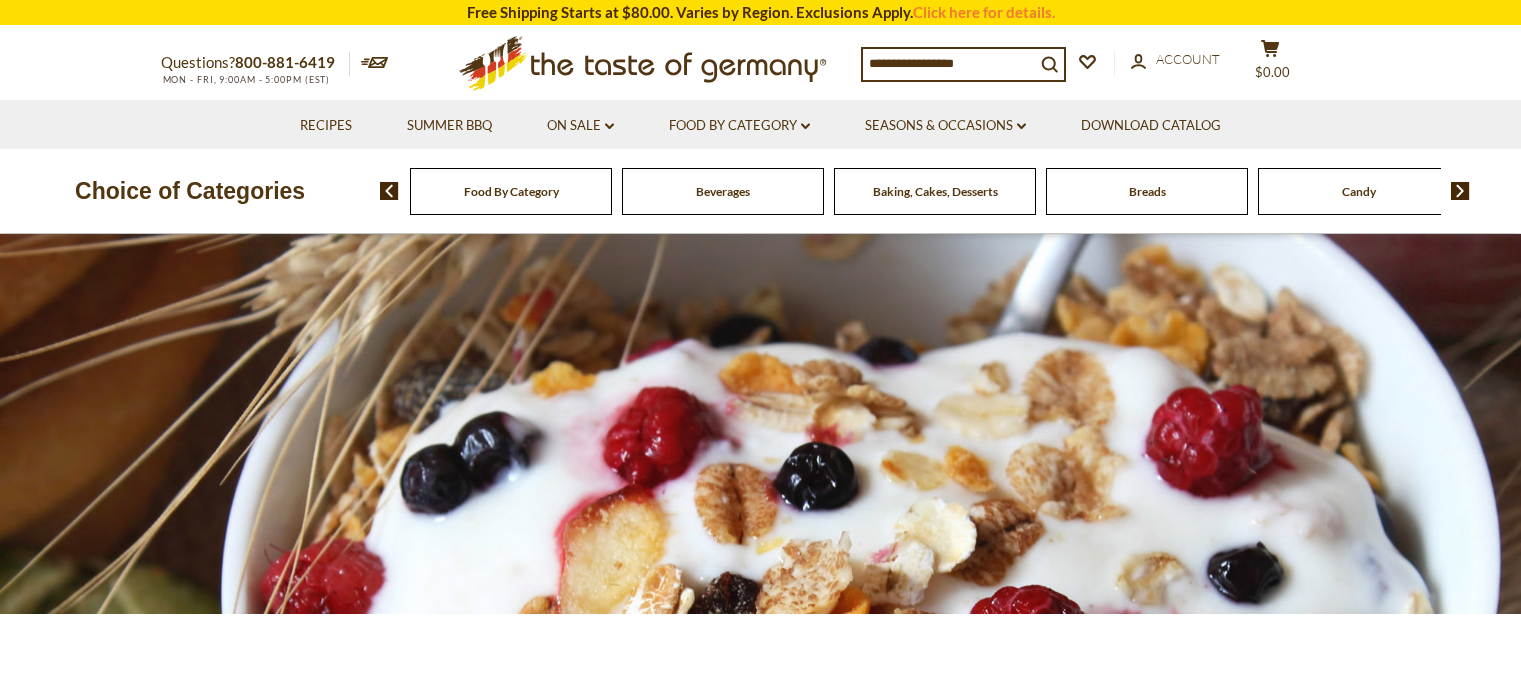 scroll, scrollTop: 0, scrollLeft: 0, axis: both 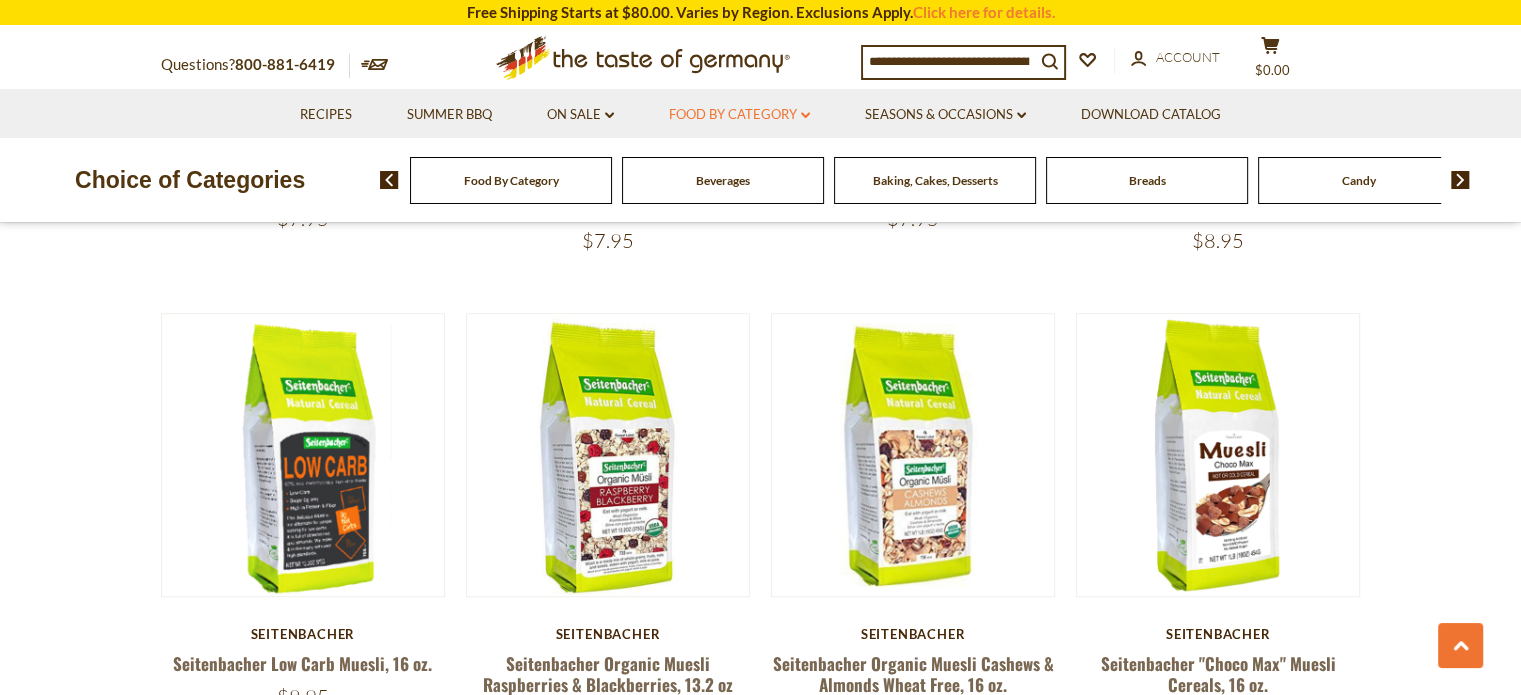 click on "Food By Category
dropdown_arrow" at bounding box center (739, 115) 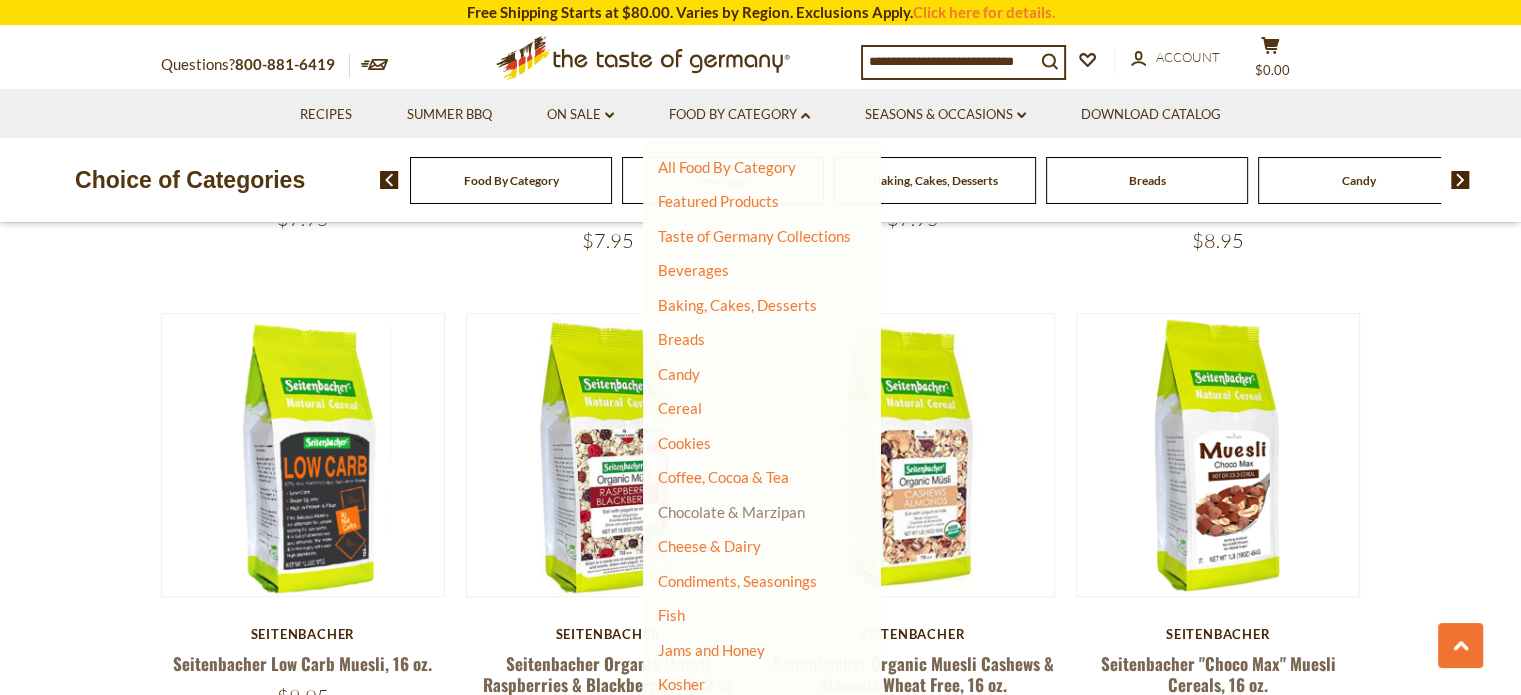 click on "Chocolate & Marzipan" at bounding box center (731, 512) 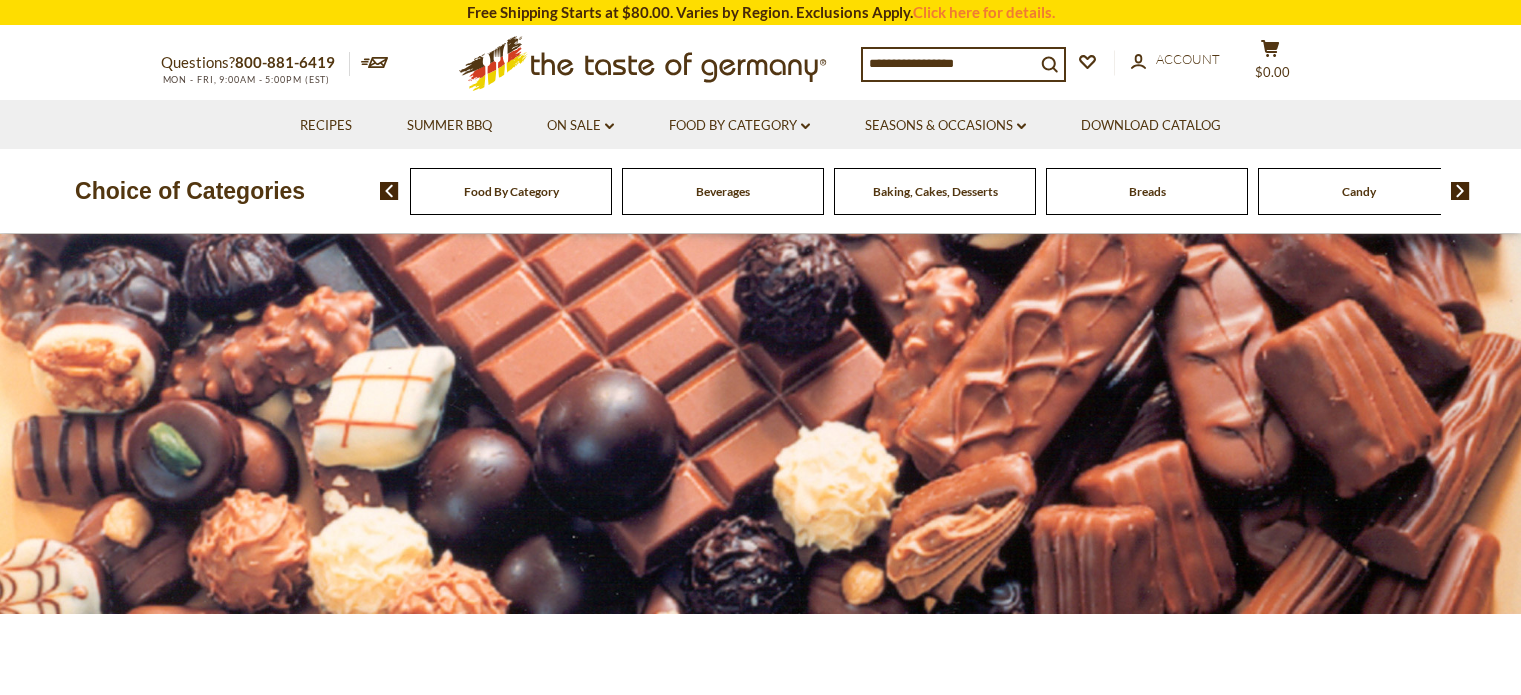 scroll, scrollTop: 0, scrollLeft: 0, axis: both 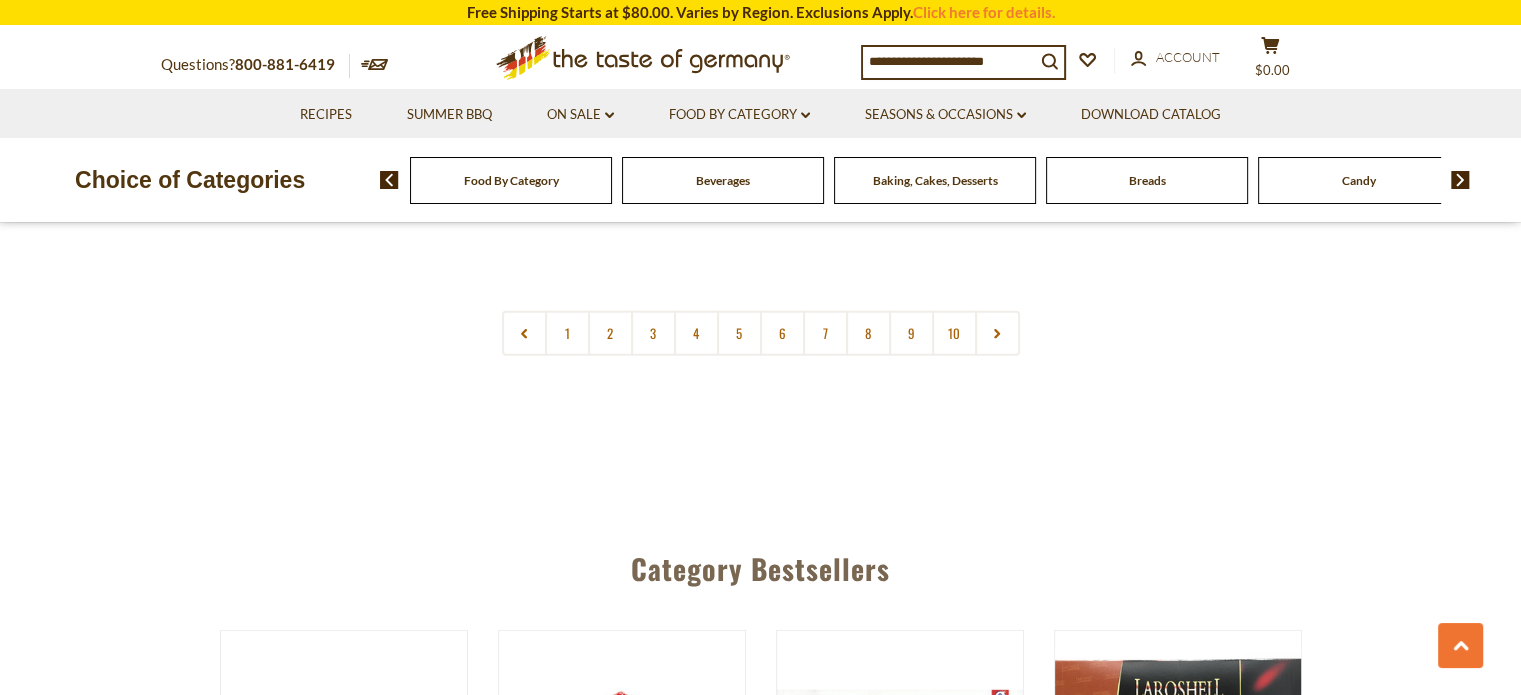 click at bounding box center [949, 61] 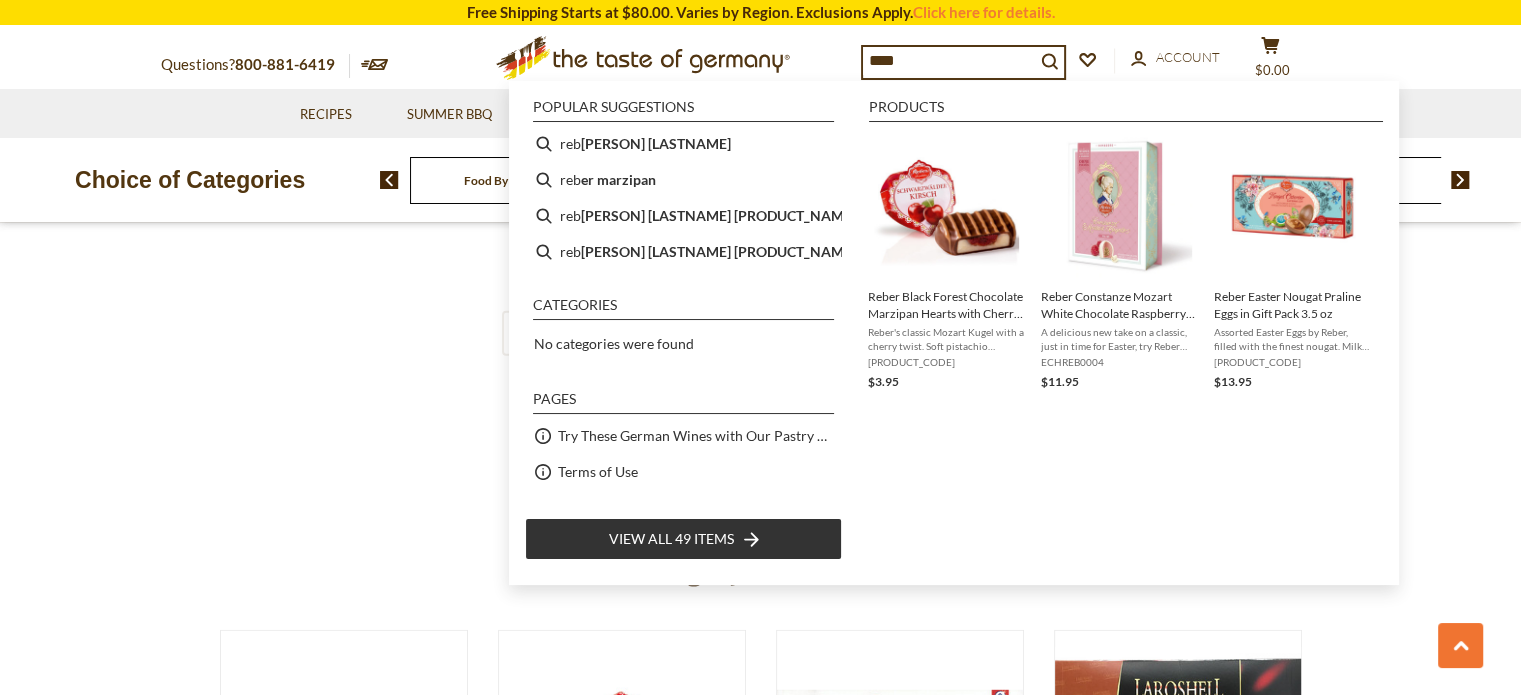 type on "*****" 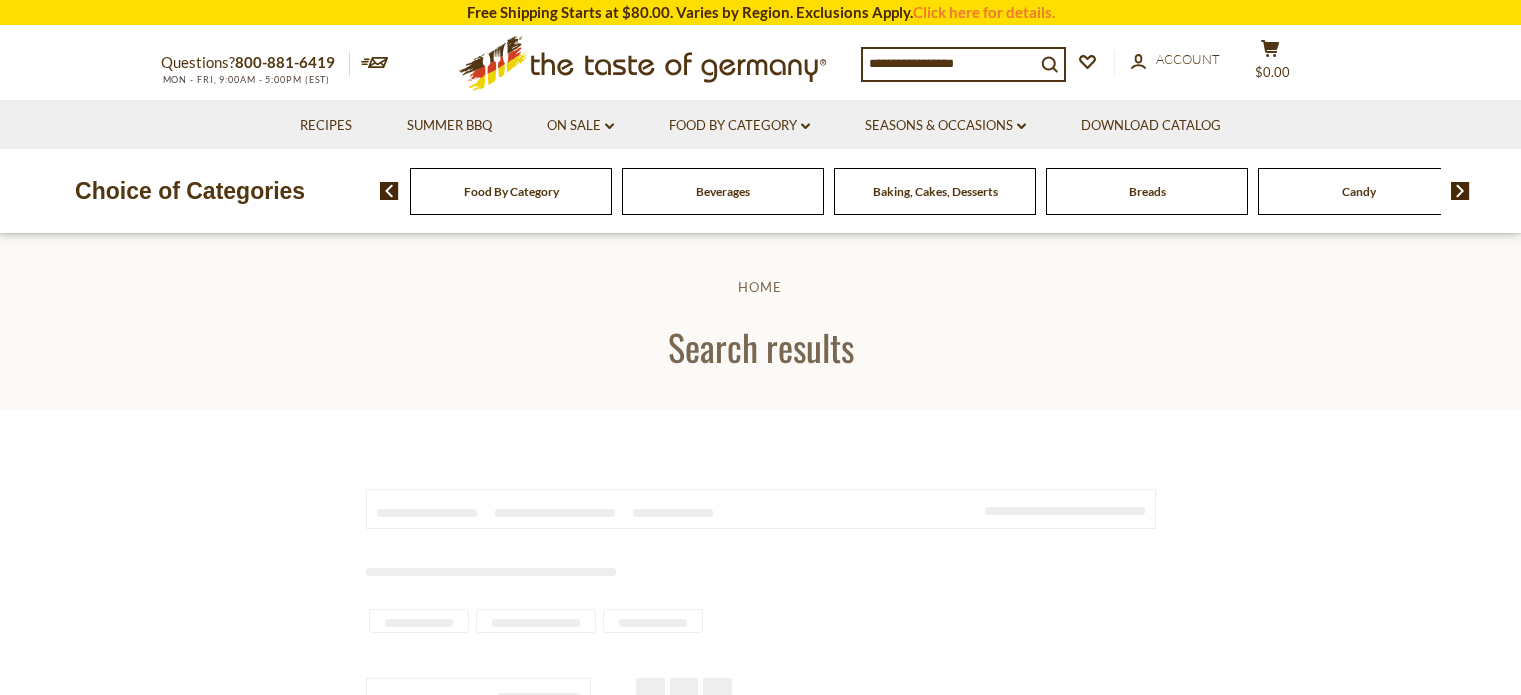 scroll, scrollTop: 0, scrollLeft: 0, axis: both 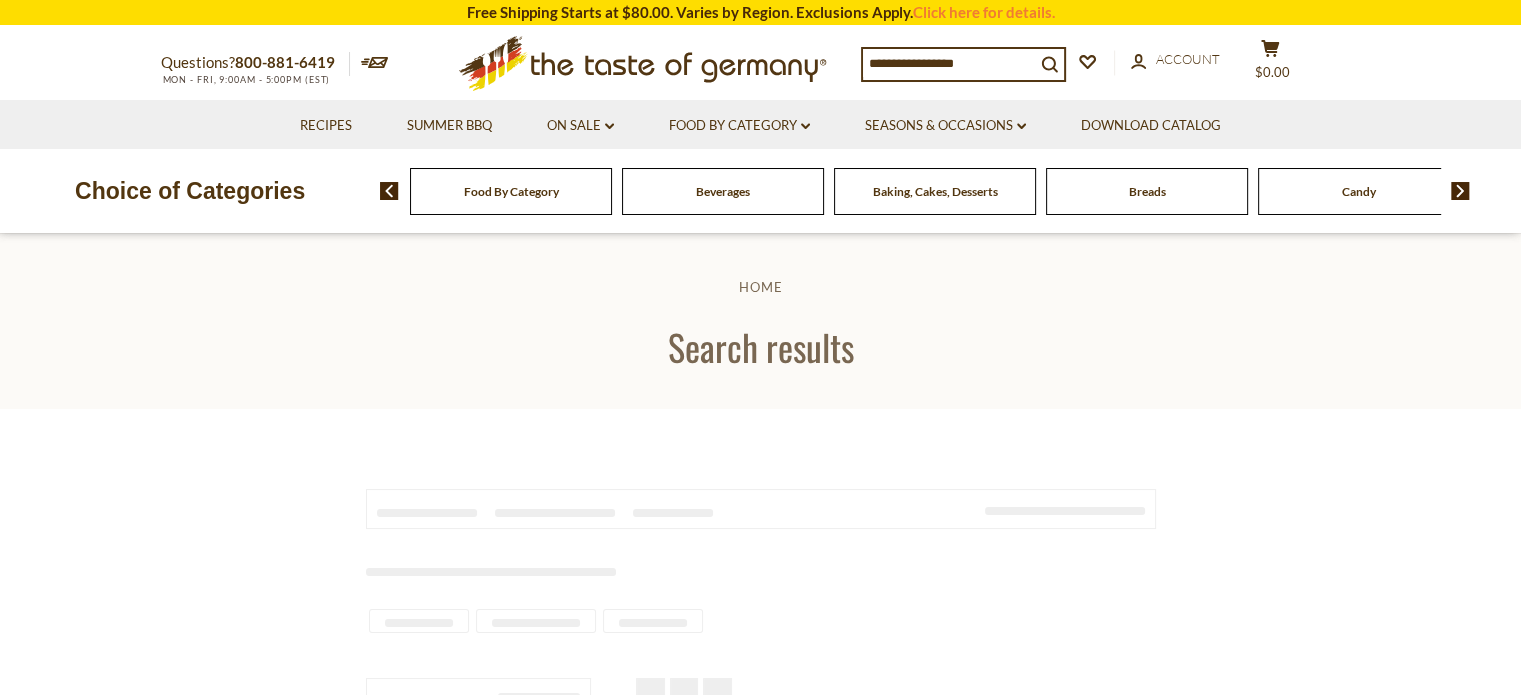 type on "*****" 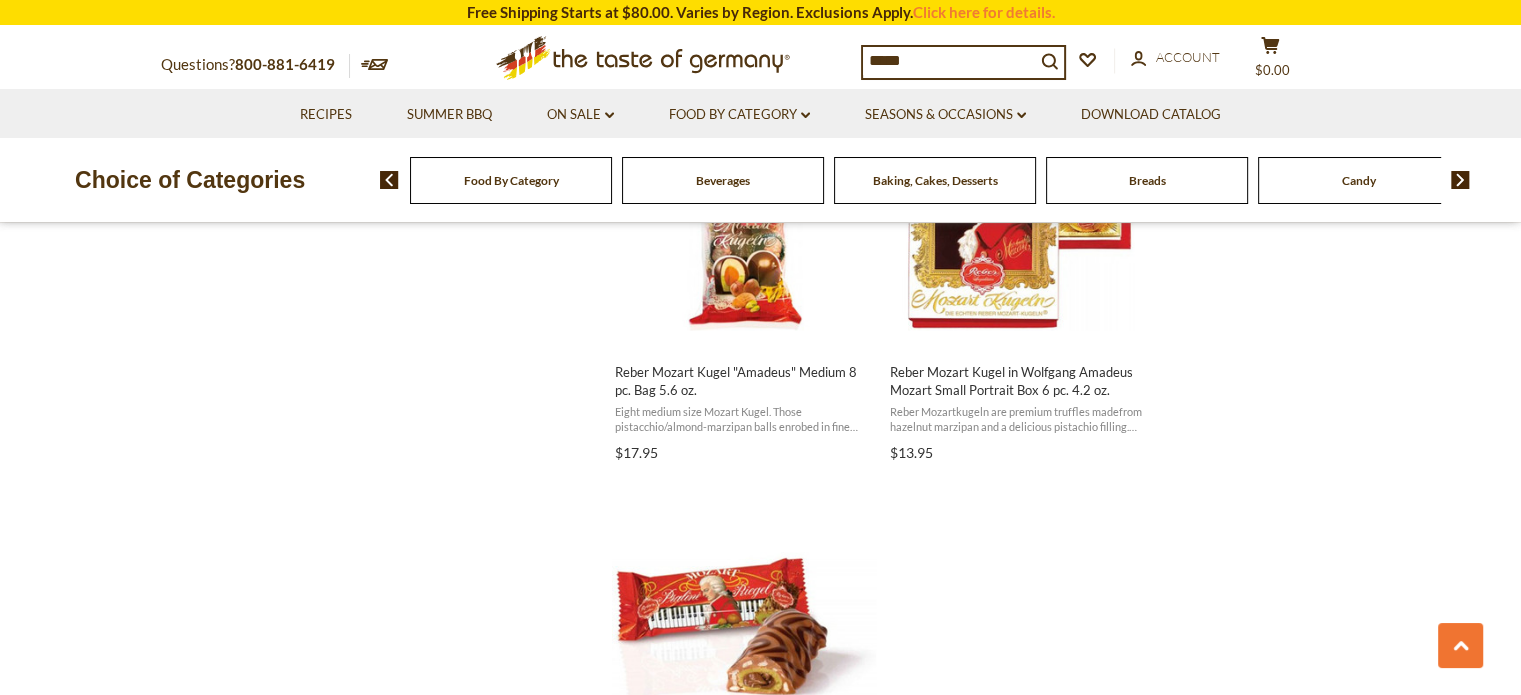 scroll, scrollTop: 3000, scrollLeft: 0, axis: vertical 